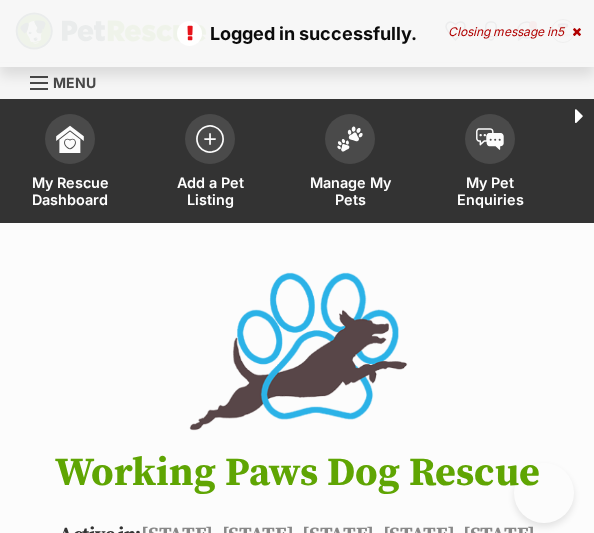 scroll, scrollTop: 0, scrollLeft: 0, axis: both 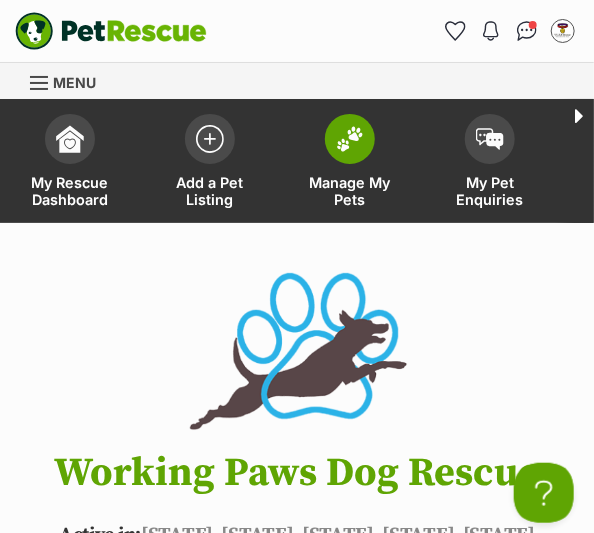 click on "Manage My Pets" at bounding box center [350, 163] 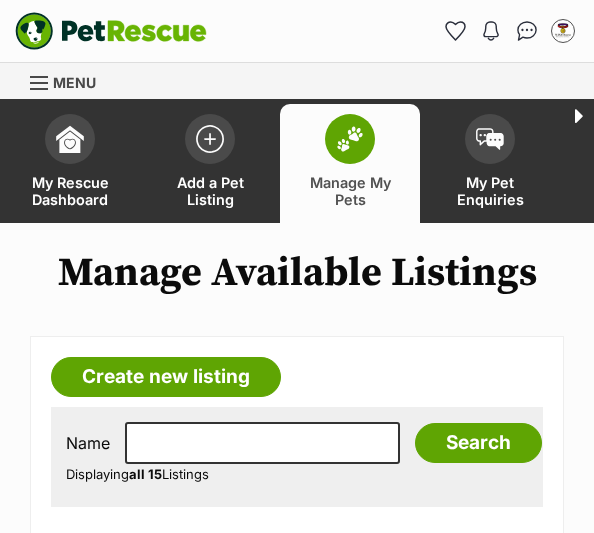 scroll, scrollTop: 0, scrollLeft: 0, axis: both 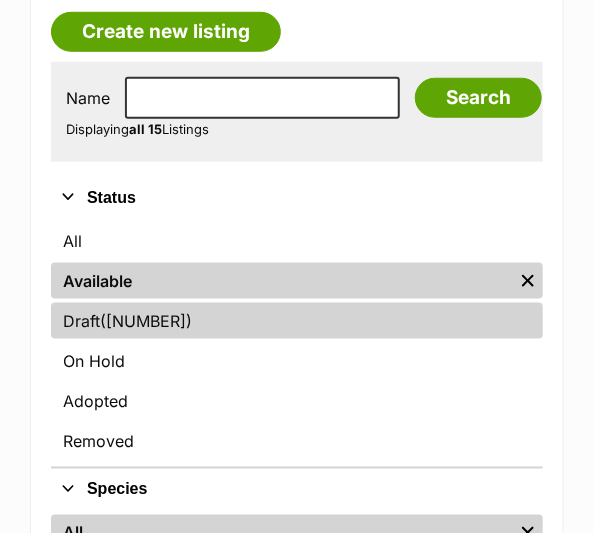 click on "Draft
(11)
Items" at bounding box center (297, 321) 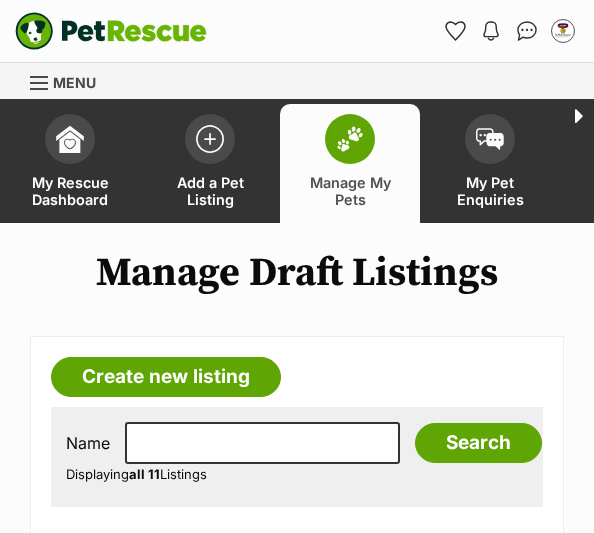 scroll, scrollTop: 0, scrollLeft: 0, axis: both 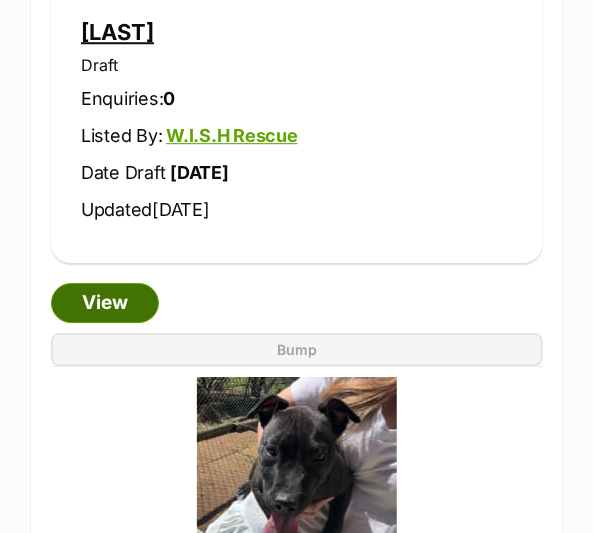 click on "View" at bounding box center (105, 303) 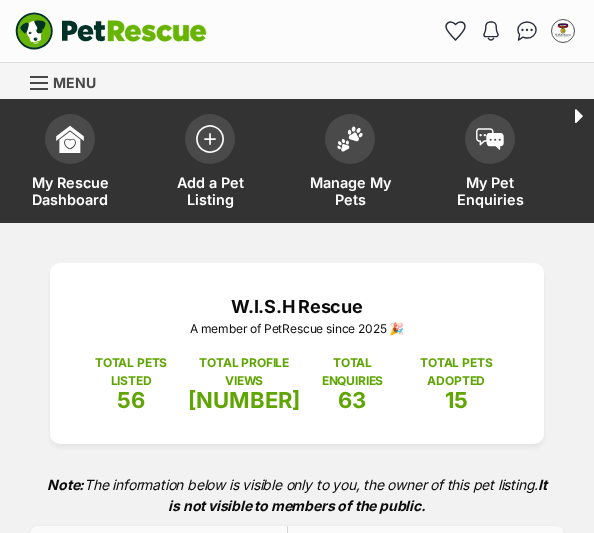 scroll, scrollTop: 0, scrollLeft: 0, axis: both 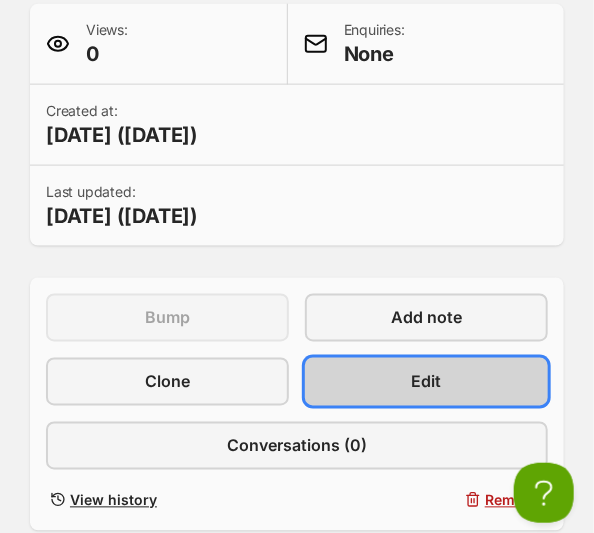 click on "Edit" at bounding box center [426, 382] 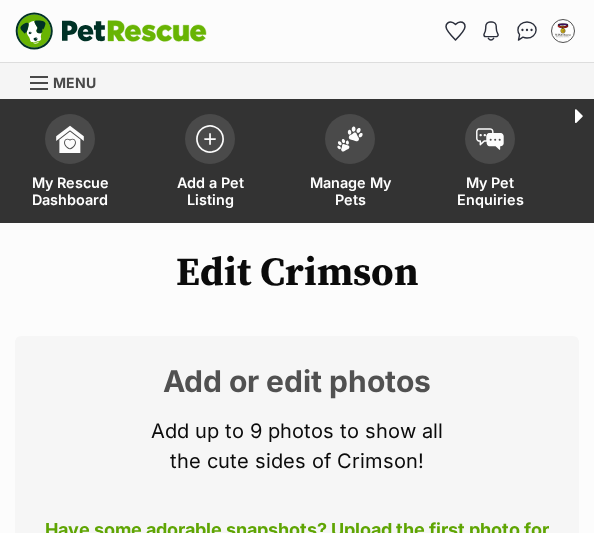 scroll, scrollTop: 0, scrollLeft: 0, axis: both 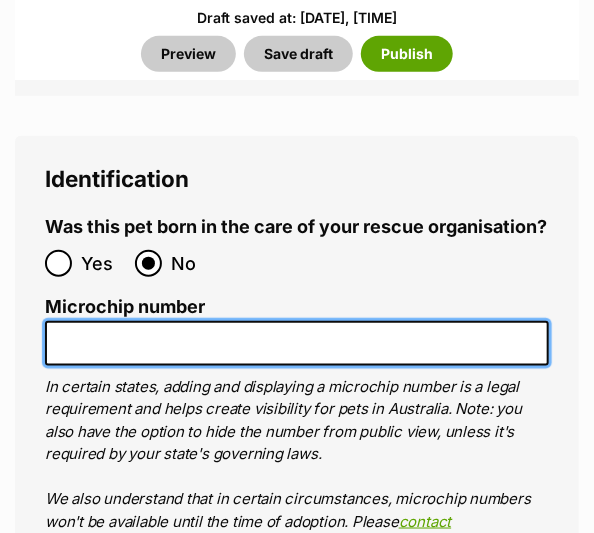 click on "Microchip number" at bounding box center (297, 343) 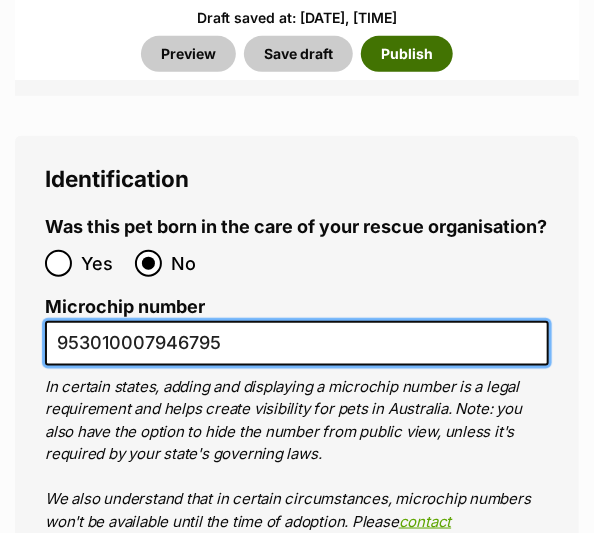 type on "953010007946795" 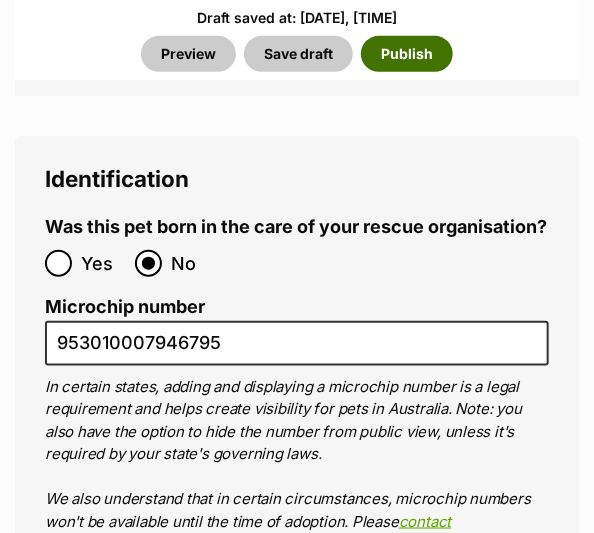 click on "Publish" at bounding box center [407, 53] 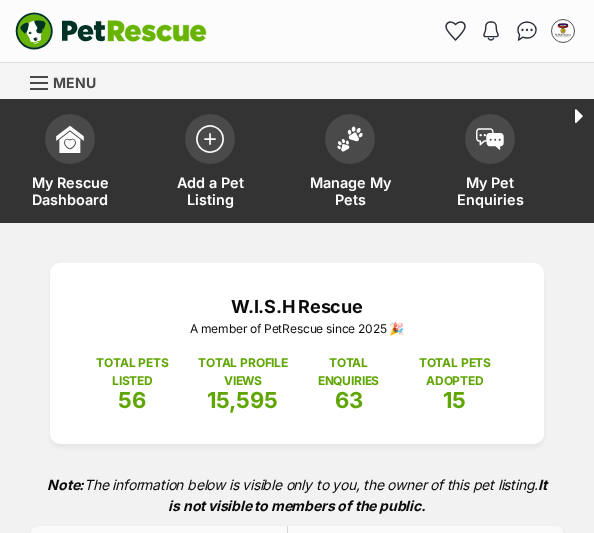 scroll, scrollTop: 0, scrollLeft: 0, axis: both 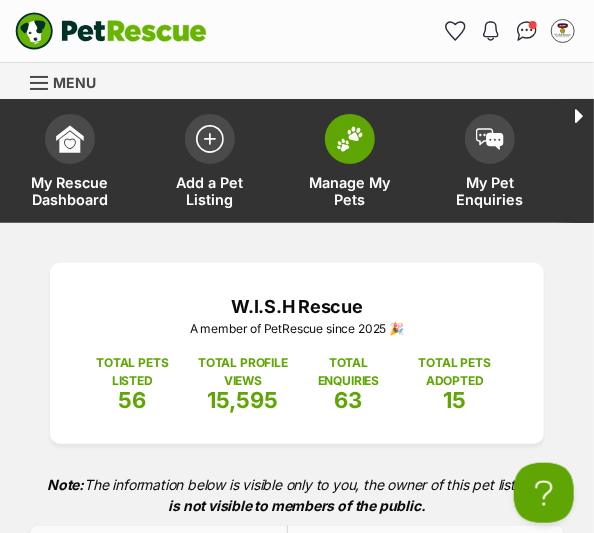click on "Manage My Pets" at bounding box center (350, 163) 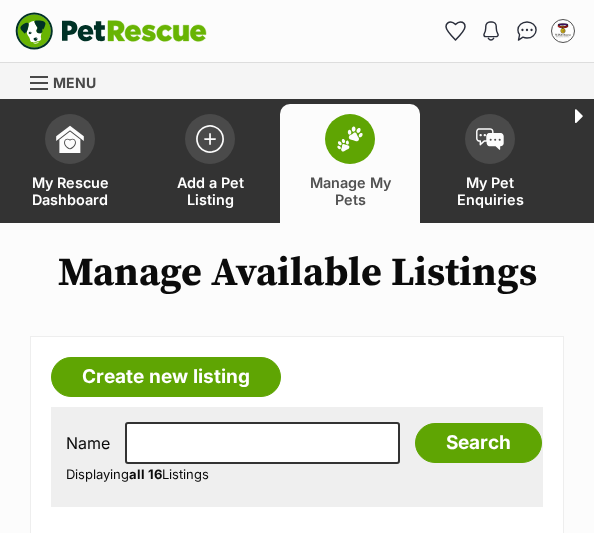 scroll, scrollTop: 0, scrollLeft: 0, axis: both 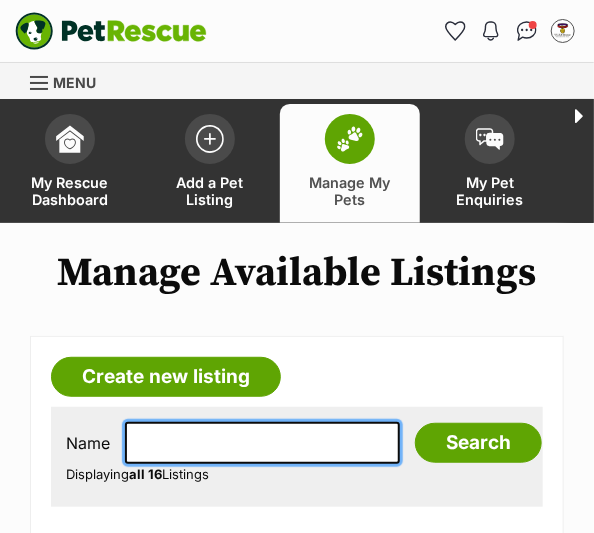 click at bounding box center (262, 443) 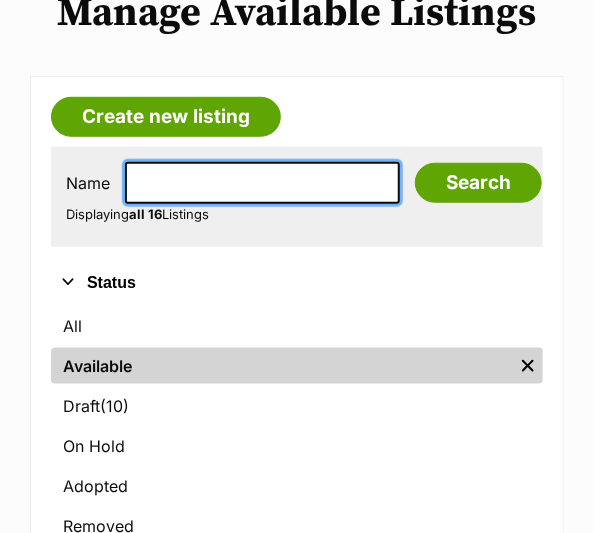 scroll, scrollTop: 265, scrollLeft: 0, axis: vertical 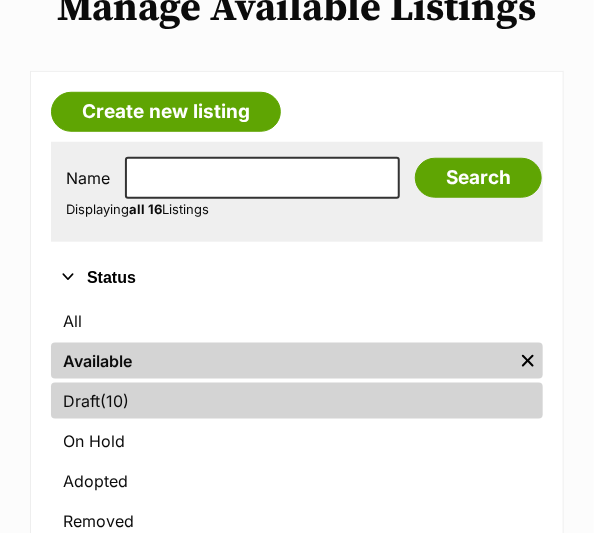 click on "Draft
(10)
Items" at bounding box center (297, 401) 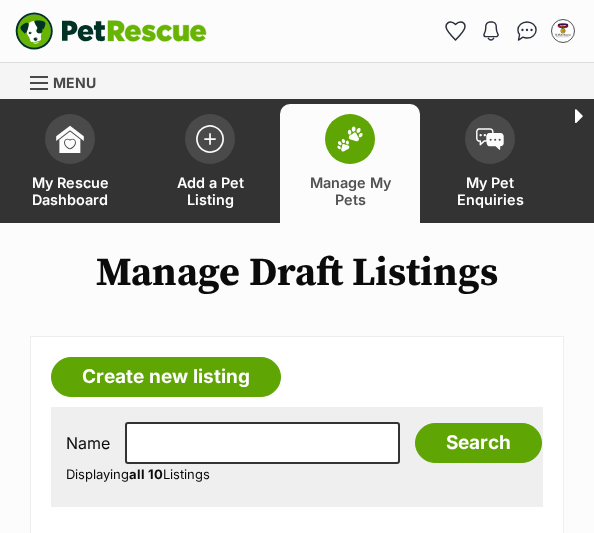 scroll, scrollTop: 0, scrollLeft: 0, axis: both 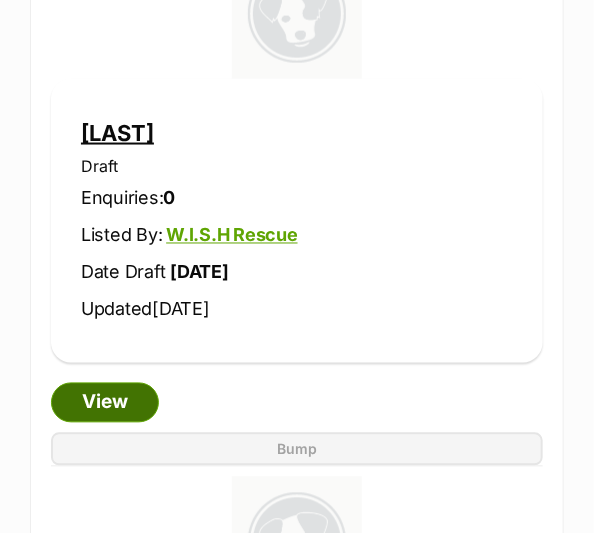 click on "View" at bounding box center [105, 403] 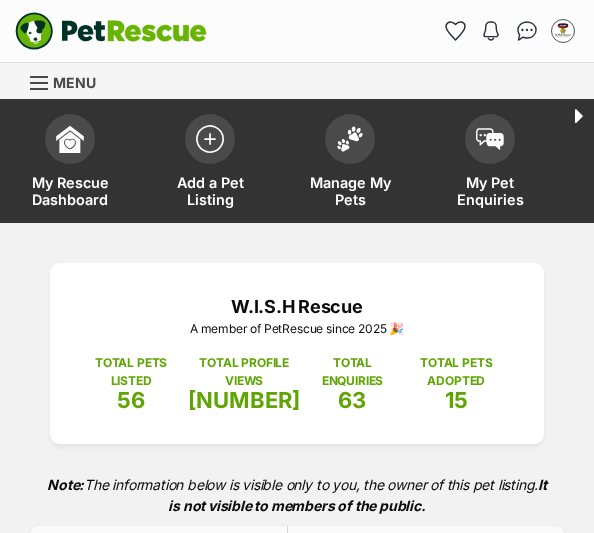 scroll, scrollTop: 0, scrollLeft: 0, axis: both 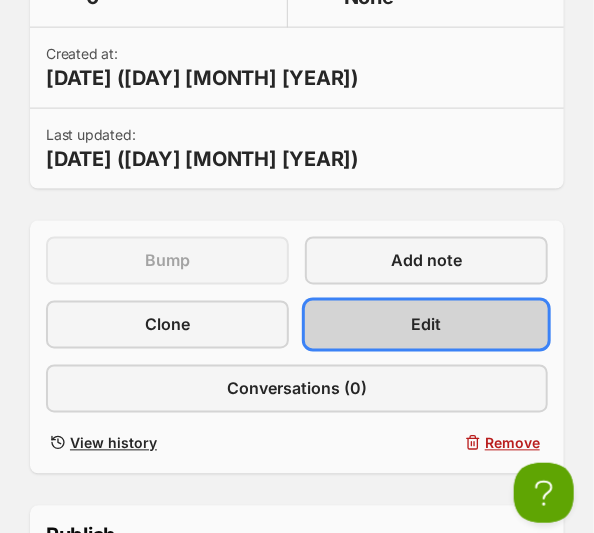 click on "Edit" at bounding box center (426, 325) 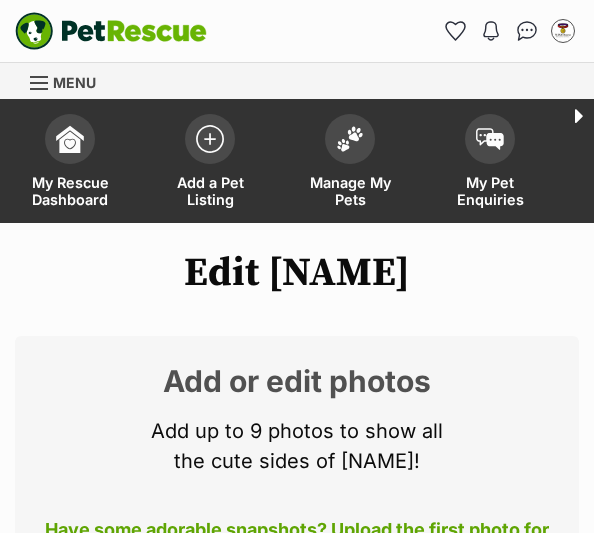 scroll, scrollTop: 0, scrollLeft: 0, axis: both 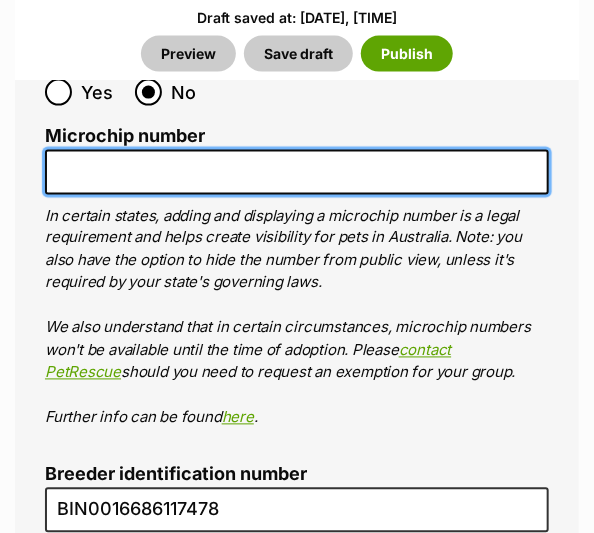 click on "Microchip number" at bounding box center [297, 172] 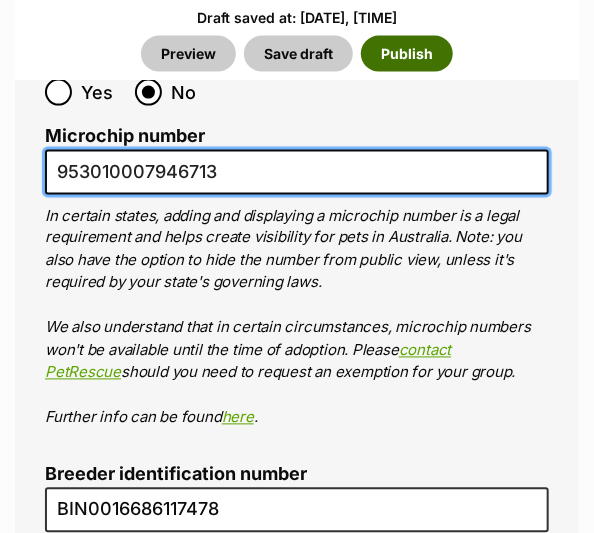 type on "953010007946713" 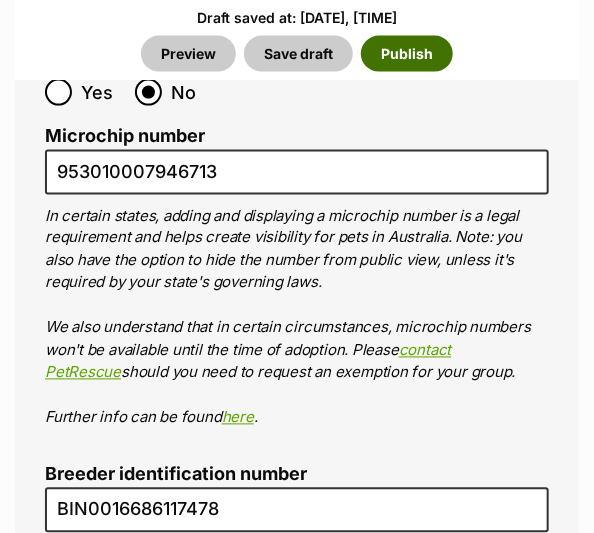 click on "Publish" at bounding box center (407, 53) 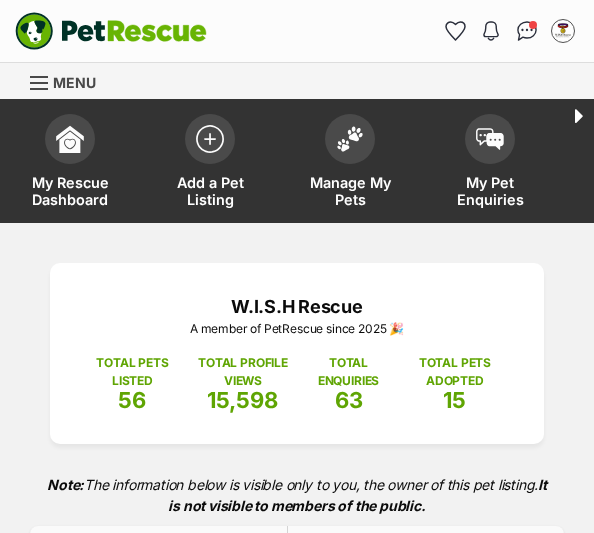 scroll, scrollTop: 0, scrollLeft: 0, axis: both 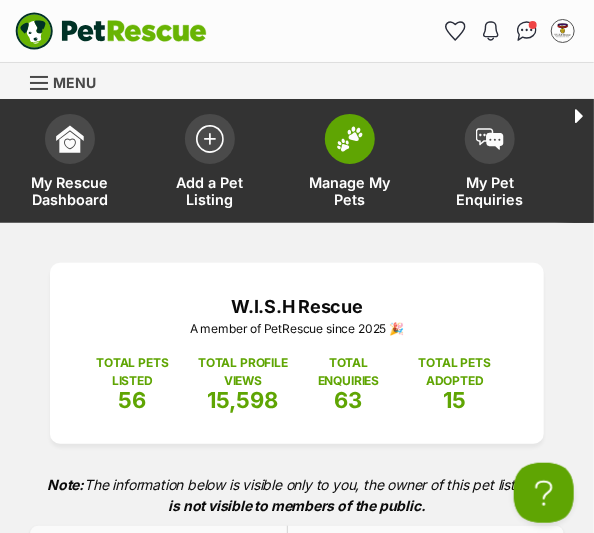 click on "Manage My Pets" at bounding box center (350, 163) 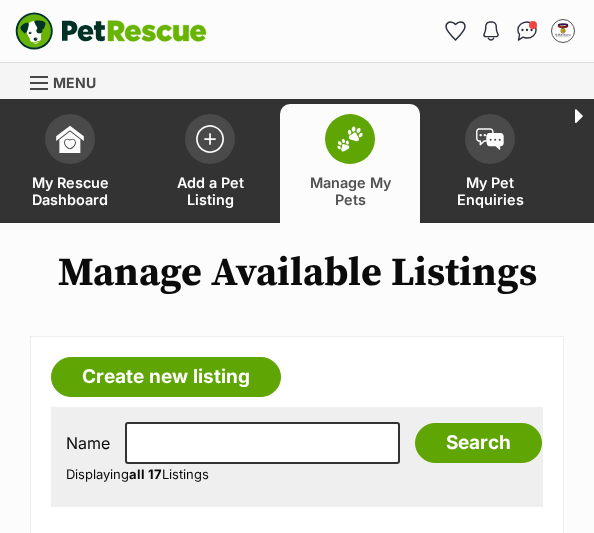 scroll, scrollTop: 0, scrollLeft: 0, axis: both 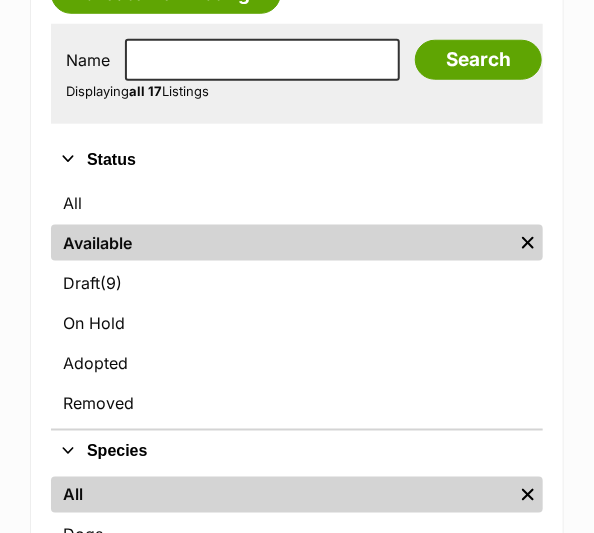 click on "Draft
(9)
Items" at bounding box center [297, 283] 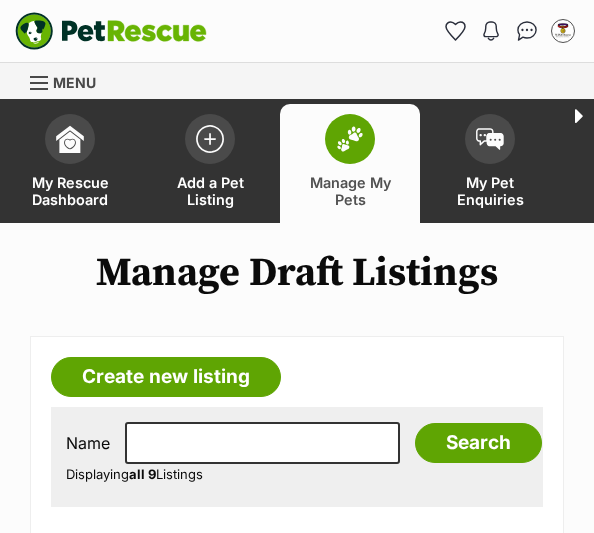 scroll, scrollTop: 0, scrollLeft: 0, axis: both 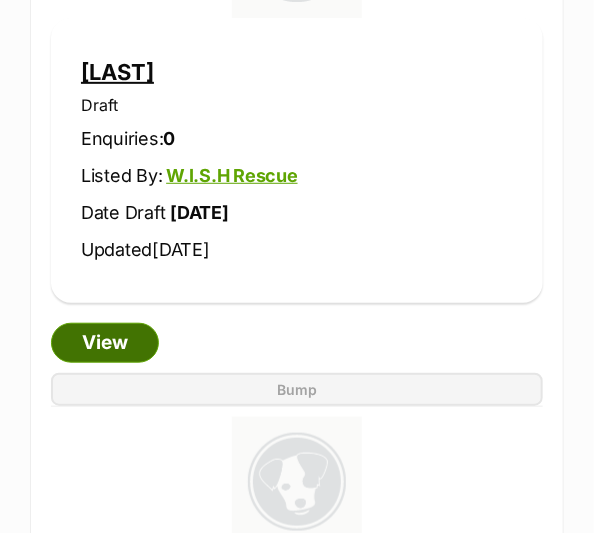 click on "View" at bounding box center (105, 343) 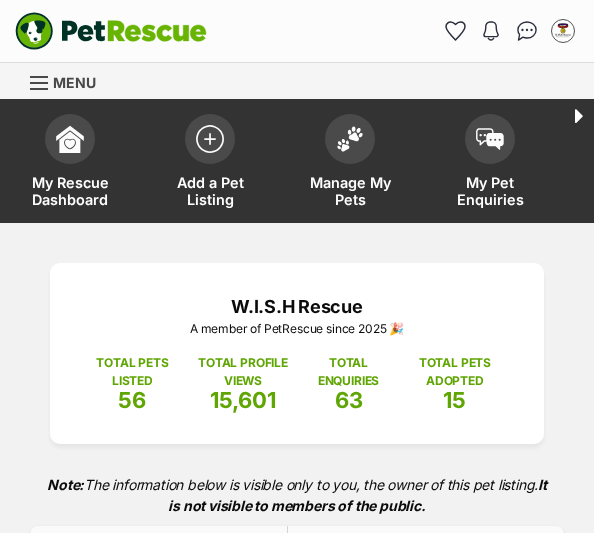 scroll, scrollTop: 0, scrollLeft: 0, axis: both 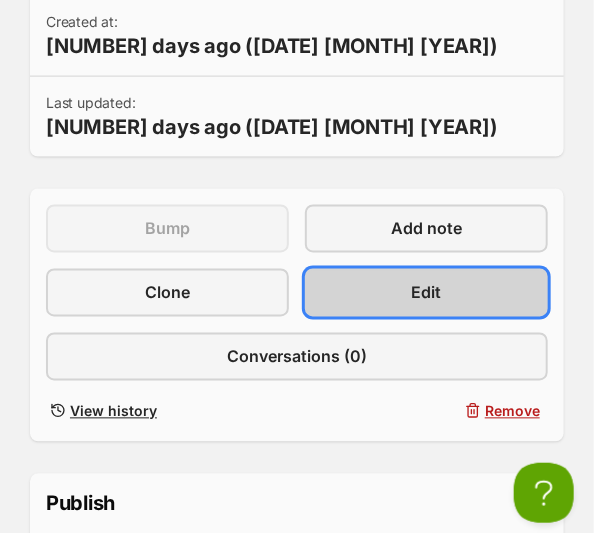 click on "Edit" at bounding box center [426, 293] 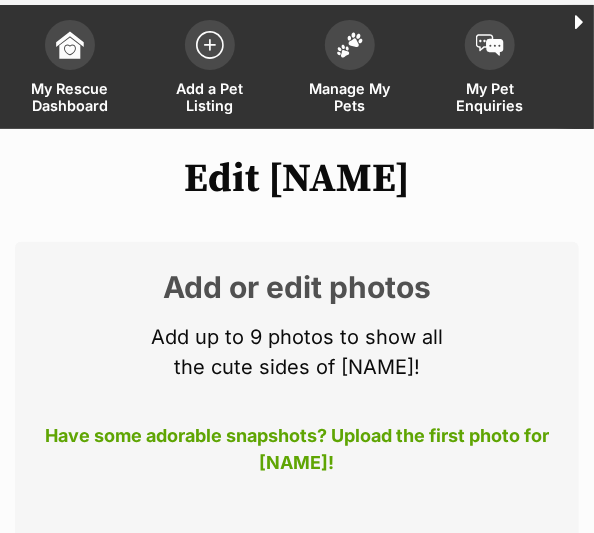 scroll, scrollTop: 154, scrollLeft: 0, axis: vertical 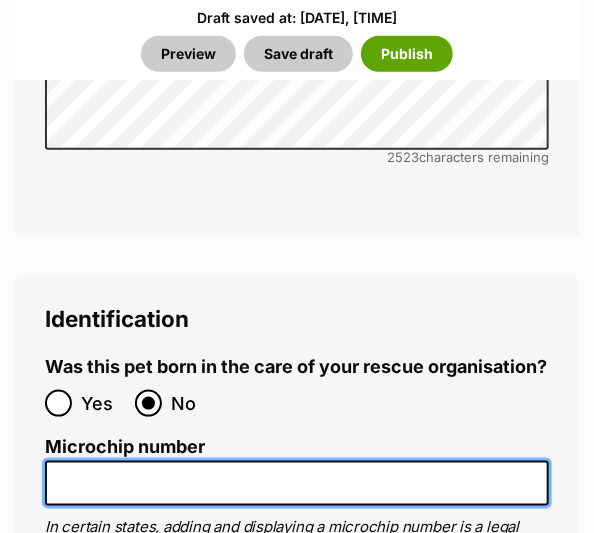 click on "Microchip number" at bounding box center [297, 483] 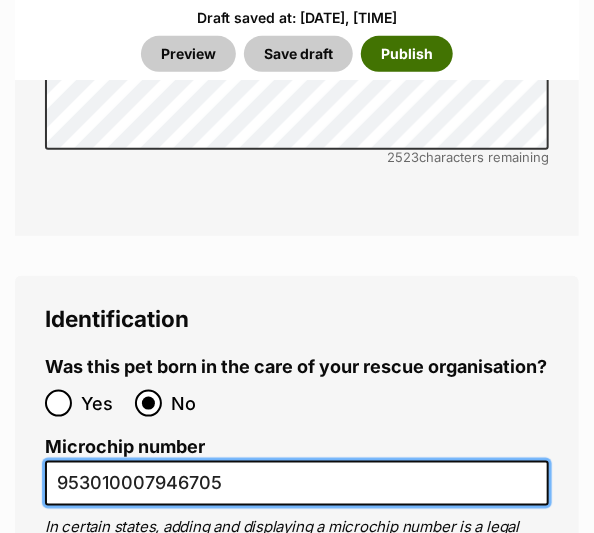type on "953010007946705" 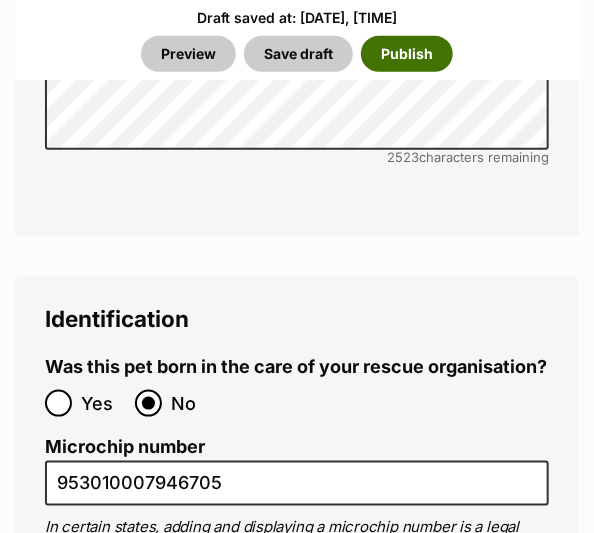 click on "Publish" at bounding box center [407, 53] 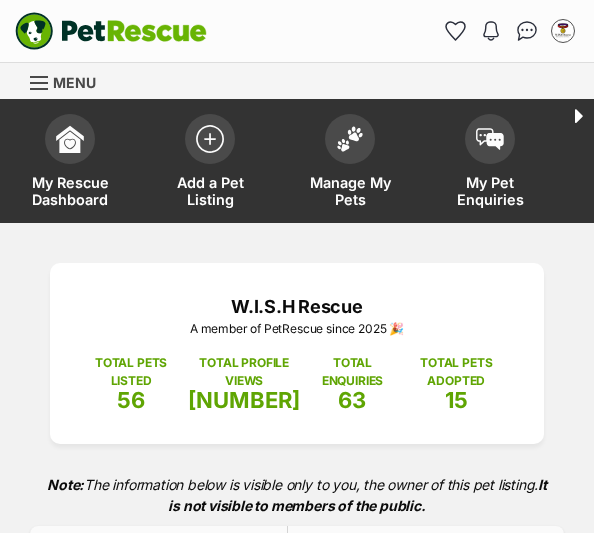 scroll, scrollTop: 0, scrollLeft: 0, axis: both 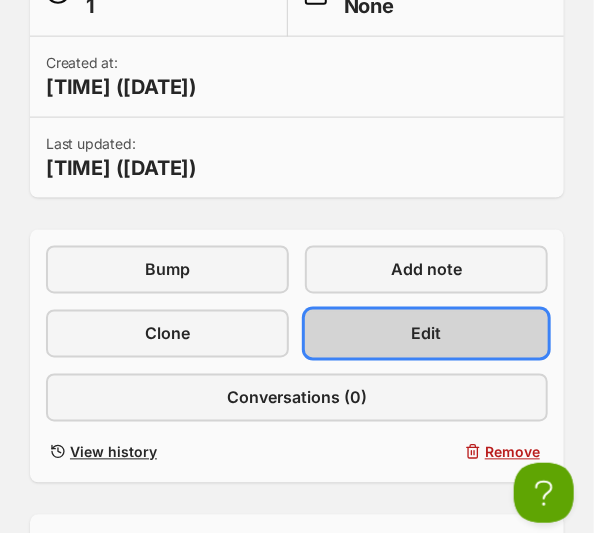 click on "Edit" at bounding box center (426, 334) 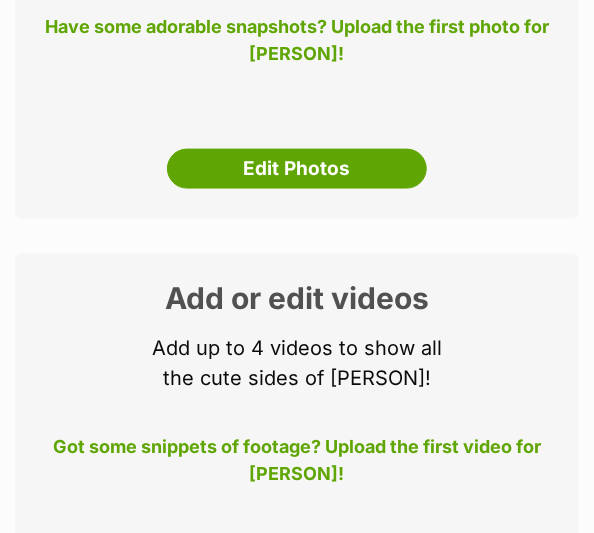 scroll, scrollTop: 579, scrollLeft: 0, axis: vertical 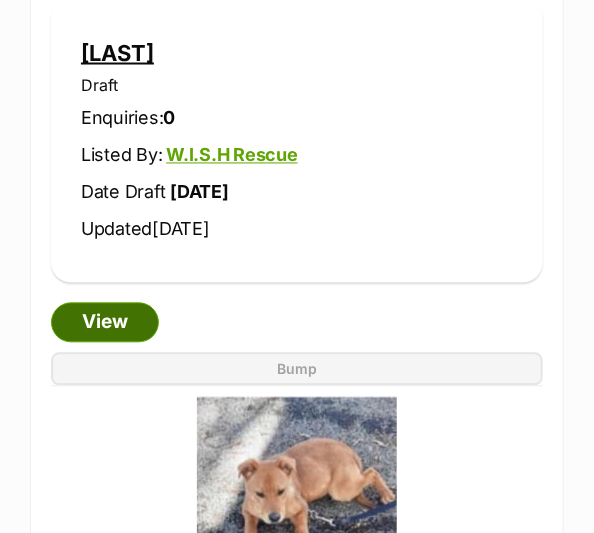 click on "View" at bounding box center [105, 323] 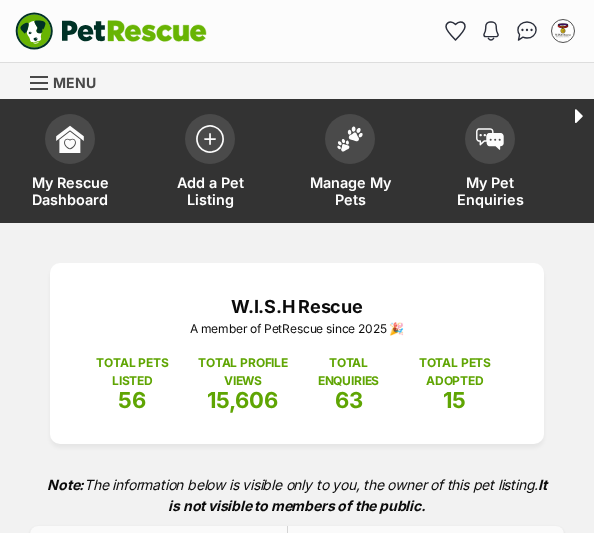 scroll, scrollTop: 0, scrollLeft: 0, axis: both 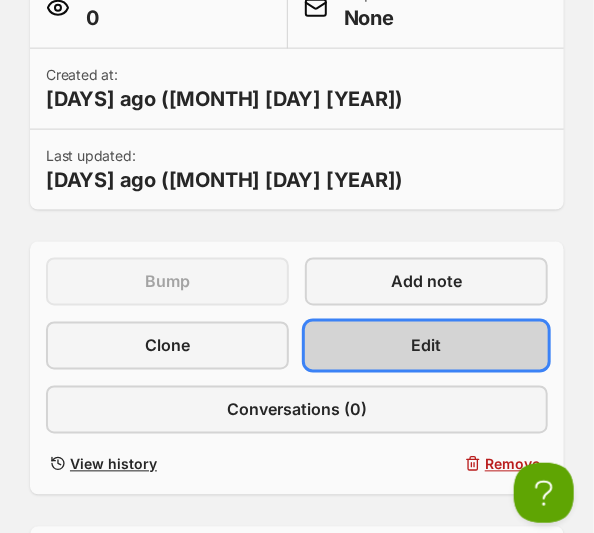 click on "Edit" at bounding box center (427, 346) 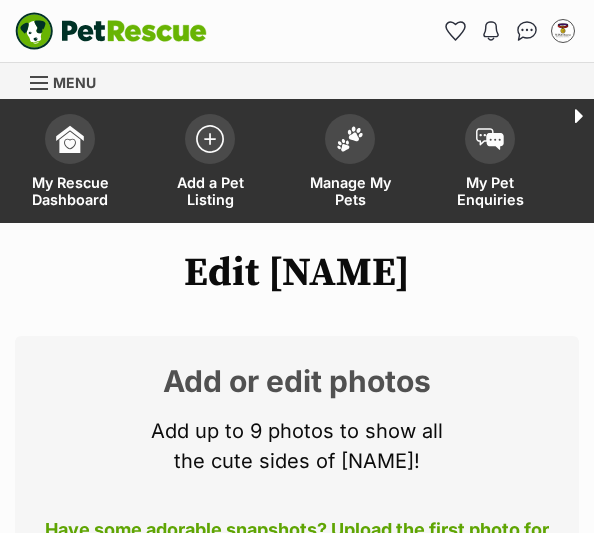 scroll, scrollTop: 0, scrollLeft: 0, axis: both 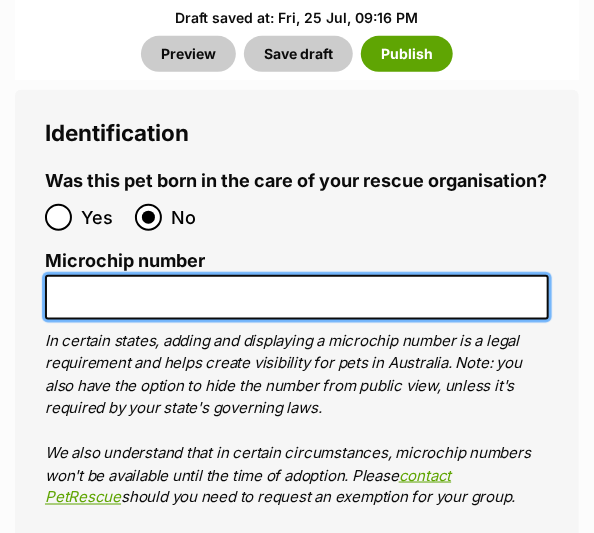 click on "Microchip number" at bounding box center (297, 297) 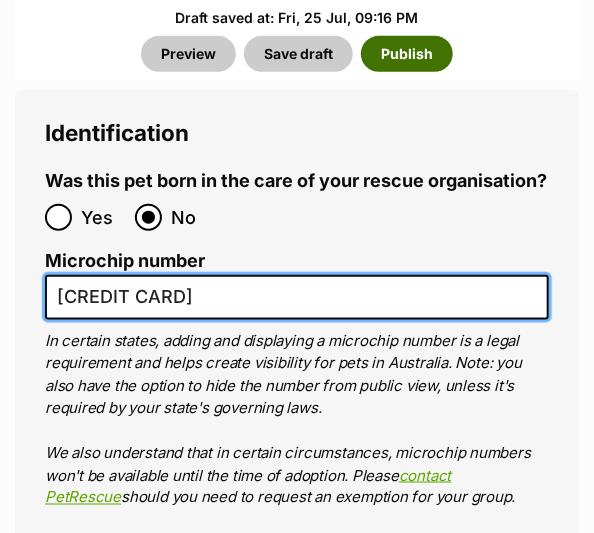 type on "[CREDIT CARD]" 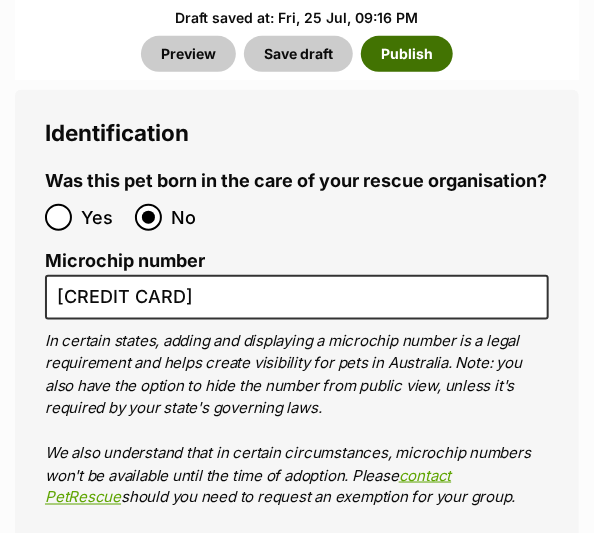 click on "Publish" at bounding box center (407, 53) 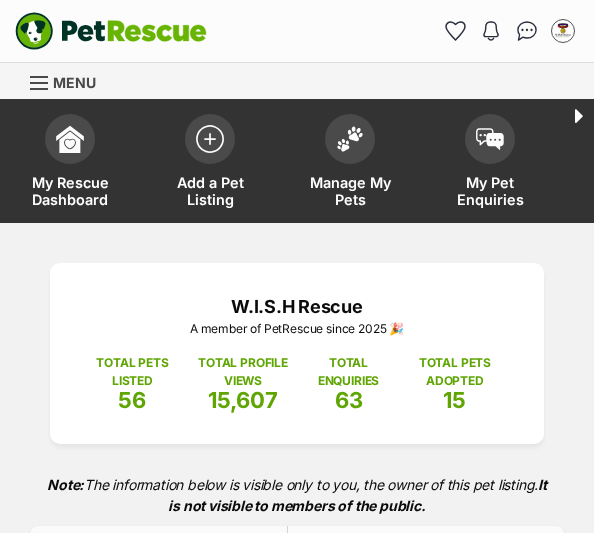 scroll, scrollTop: 0, scrollLeft: 0, axis: both 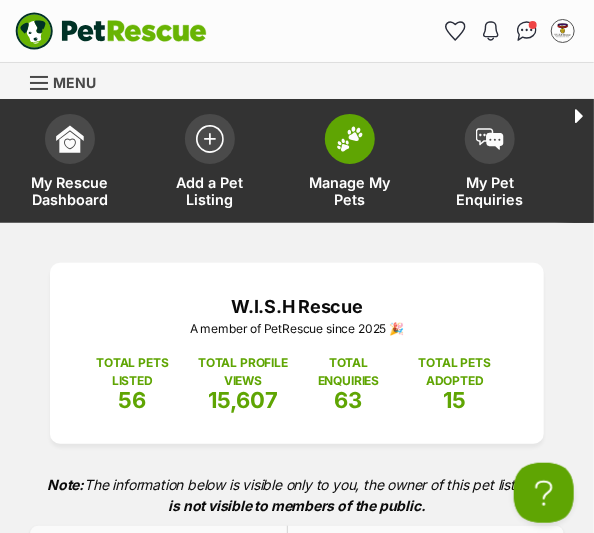 click on "Manage My Pets" at bounding box center [350, 163] 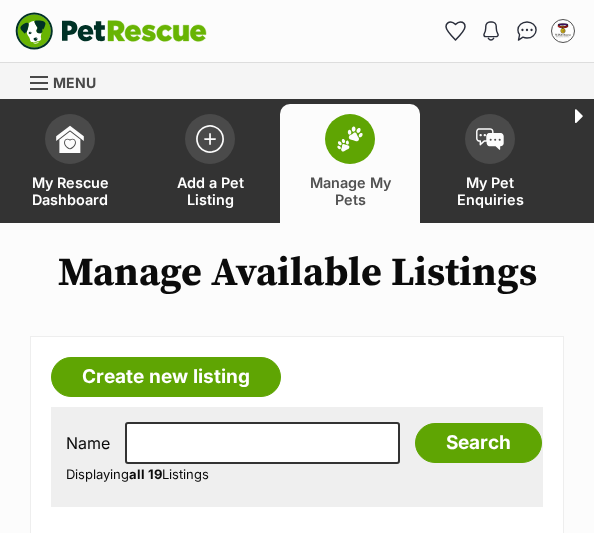 scroll, scrollTop: 0, scrollLeft: 0, axis: both 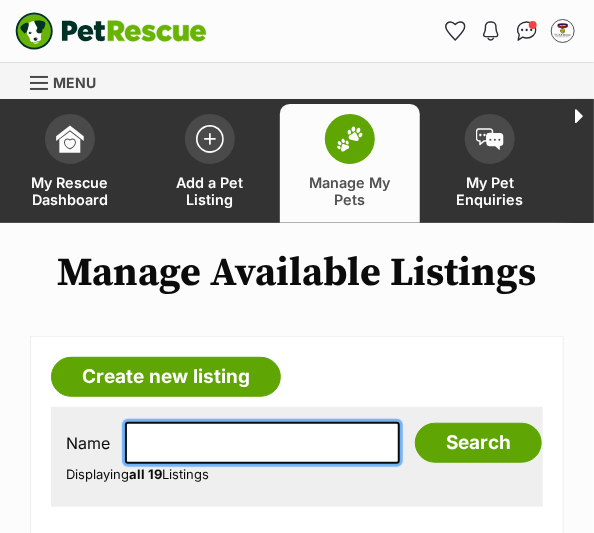 click at bounding box center (262, 443) 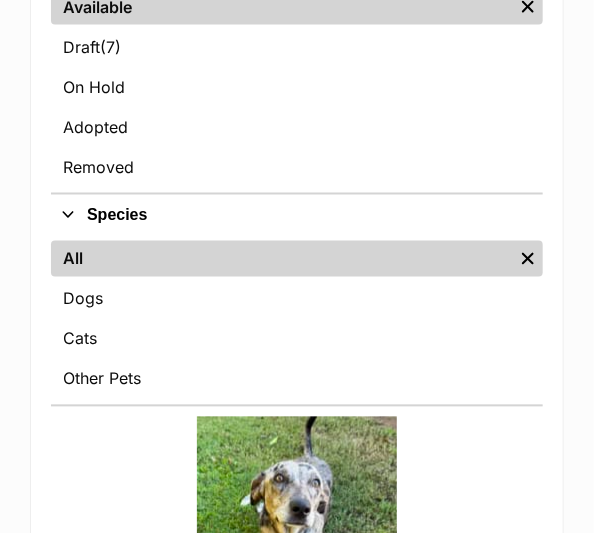 scroll, scrollTop: 620, scrollLeft: 0, axis: vertical 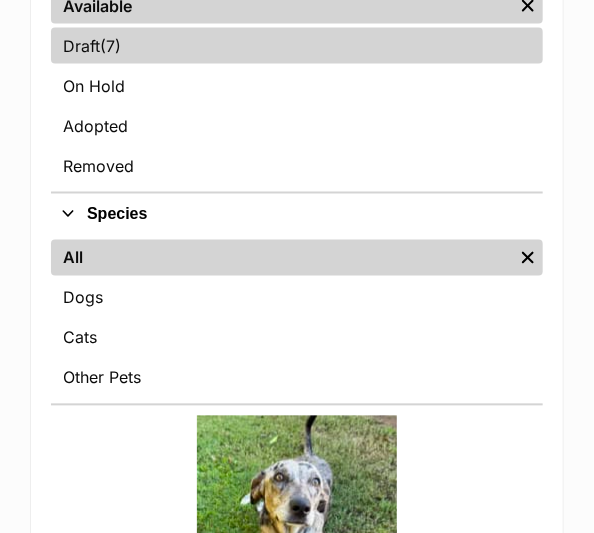 type on "ter" 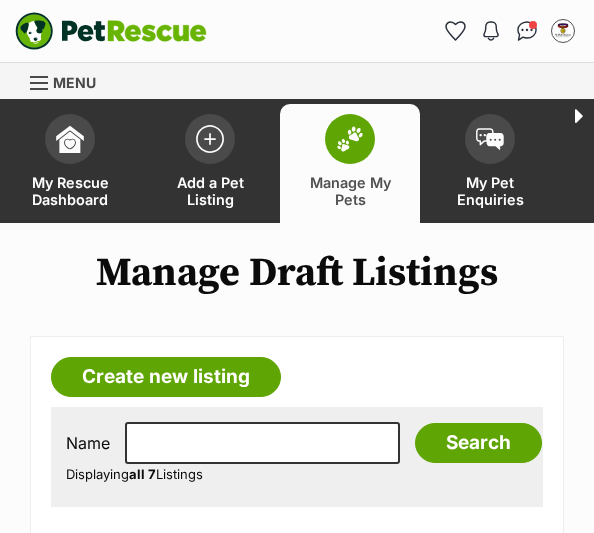 scroll, scrollTop: 0, scrollLeft: 0, axis: both 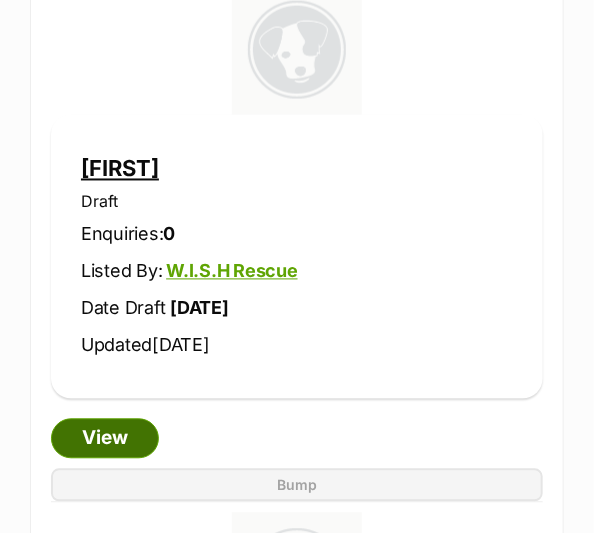 click on "View" at bounding box center [105, 439] 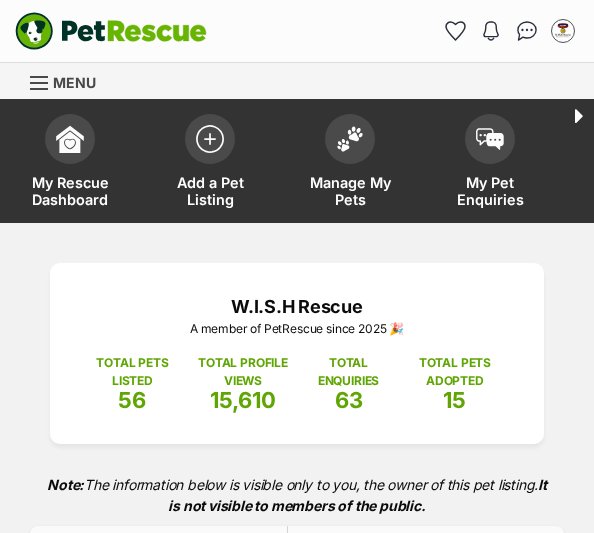 scroll, scrollTop: 242, scrollLeft: 0, axis: vertical 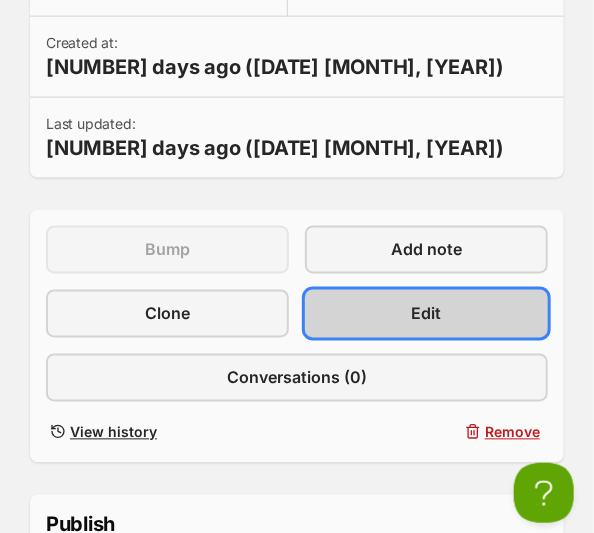 click on "Edit" at bounding box center [426, 314] 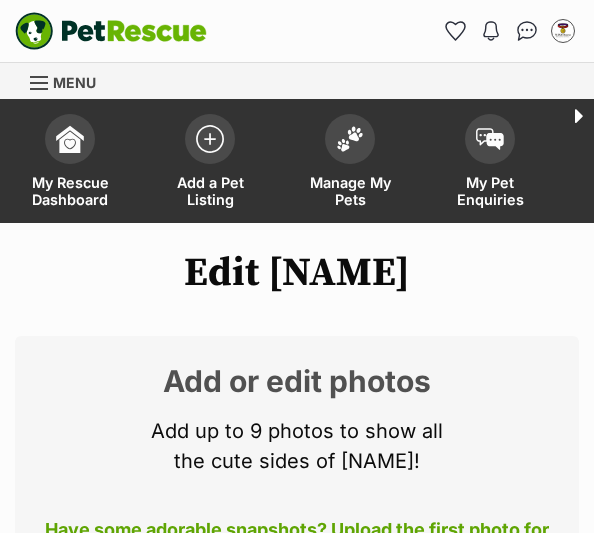 scroll, scrollTop: 211, scrollLeft: 0, axis: vertical 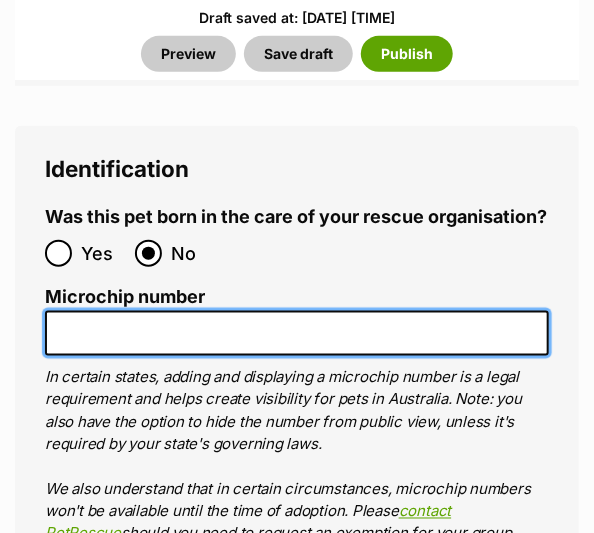 click on "Microchip number" at bounding box center (297, 333) 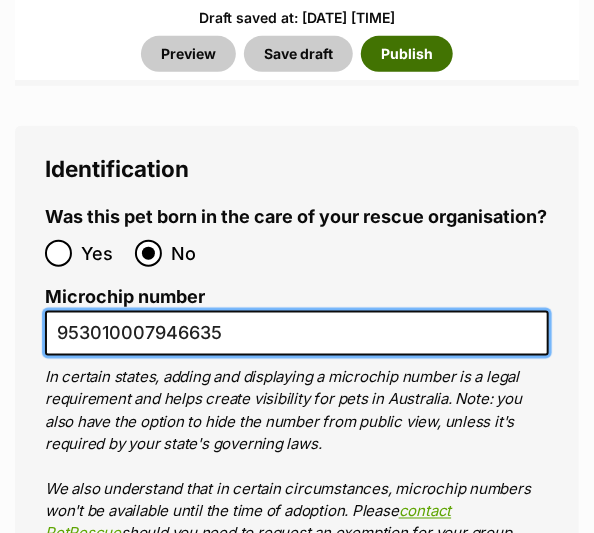 type on "953010007946635" 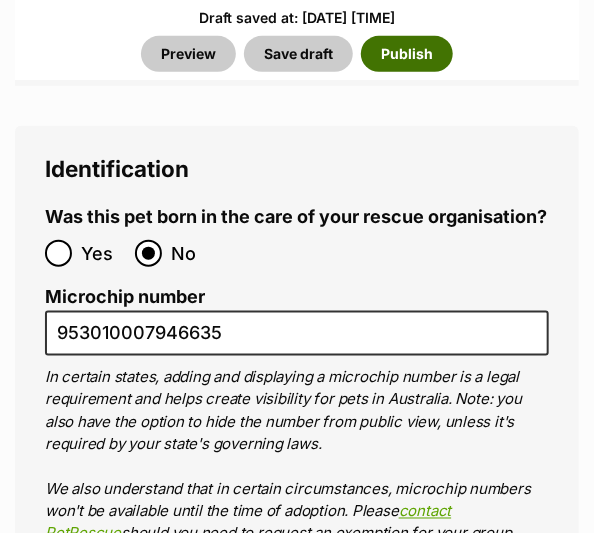click on "Publish" at bounding box center (407, 53) 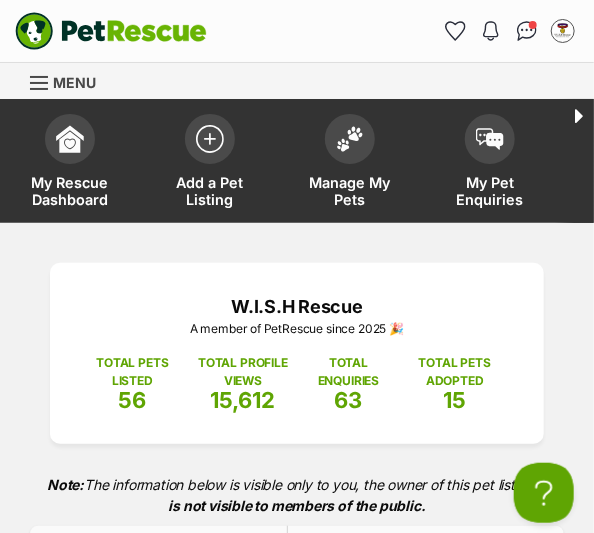 scroll, scrollTop: 0, scrollLeft: 0, axis: both 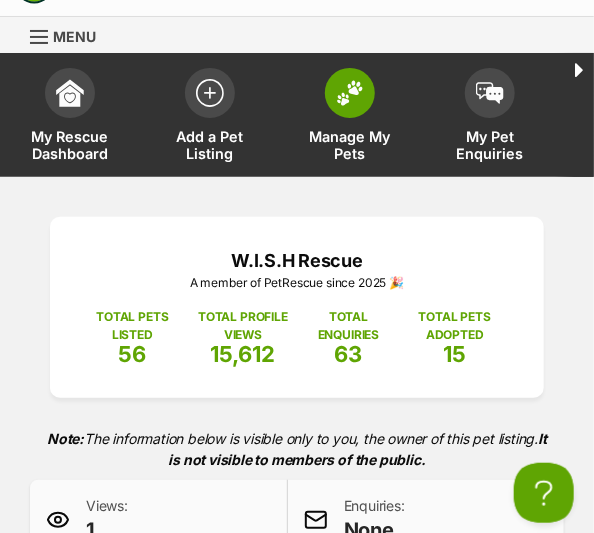 click on "Manage My Pets" at bounding box center (350, 145) 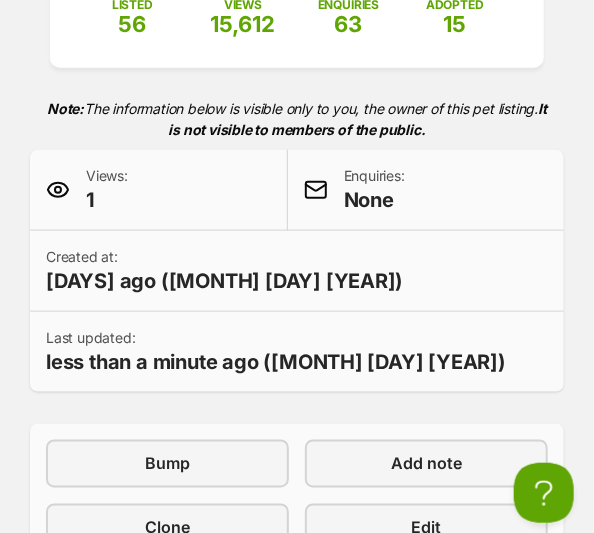 scroll, scrollTop: 6, scrollLeft: 0, axis: vertical 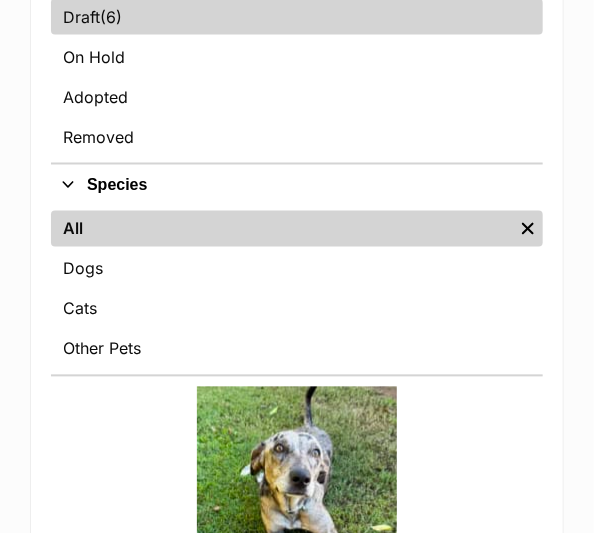 click on "Draft
(6)
Items" at bounding box center (297, 17) 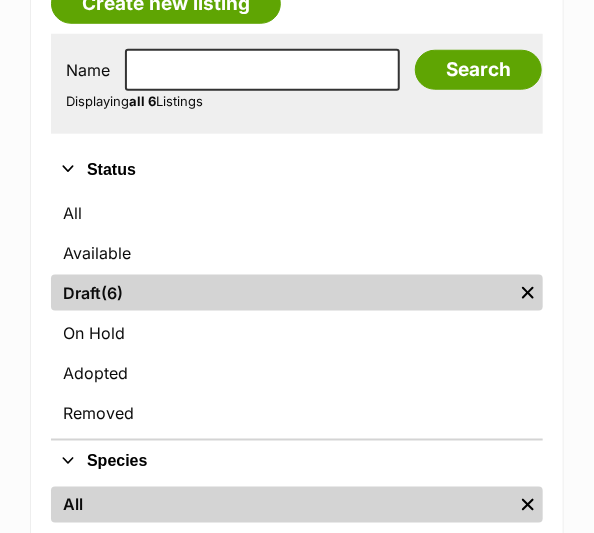 scroll, scrollTop: 0, scrollLeft: 0, axis: both 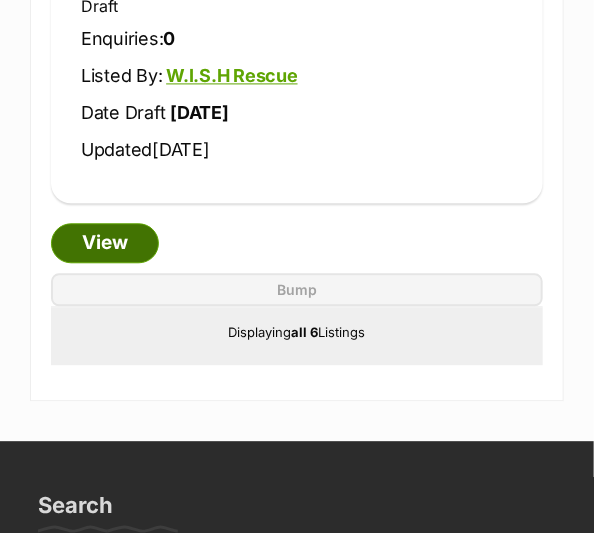 click on "View" at bounding box center [105, 243] 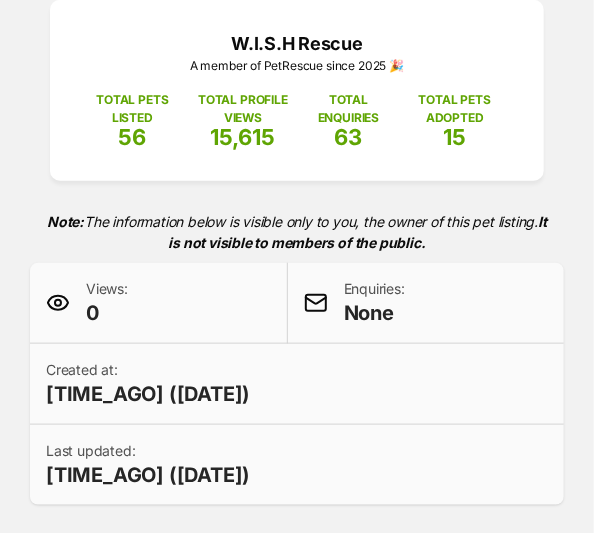 scroll, scrollTop: 497, scrollLeft: 0, axis: vertical 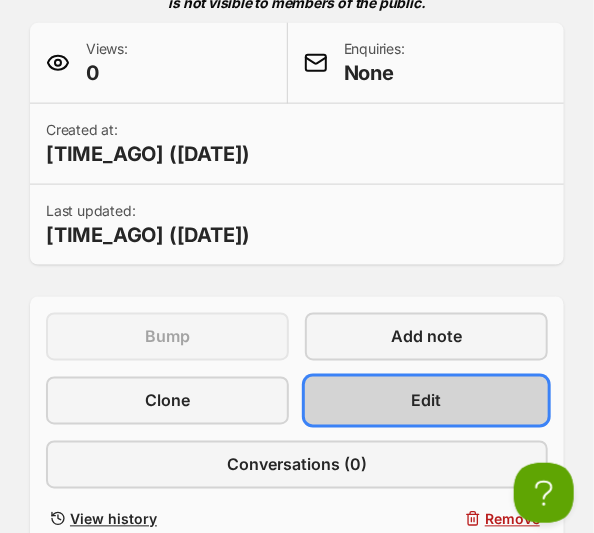 click on "Edit" at bounding box center [426, 401] 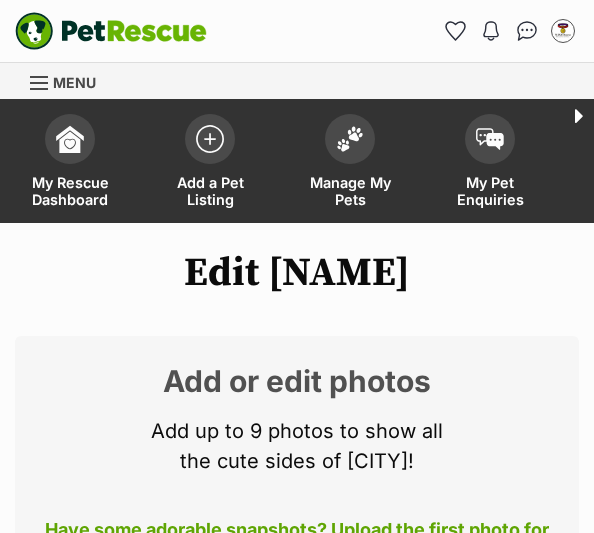 scroll, scrollTop: 653, scrollLeft: 0, axis: vertical 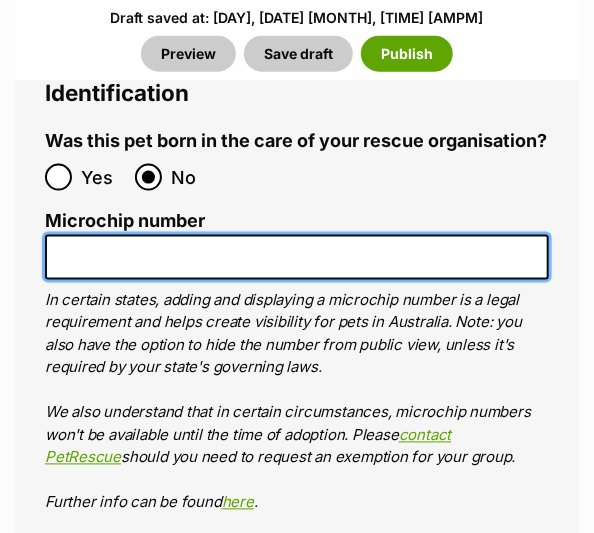click on "Microchip number" at bounding box center [297, 257] 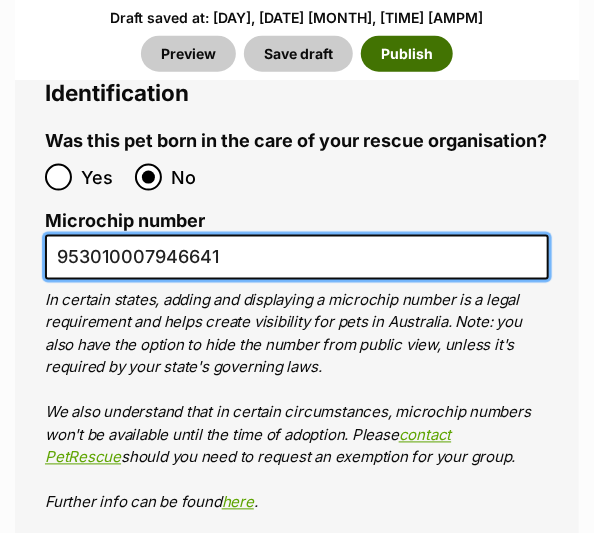 type on "[NUMBER]" 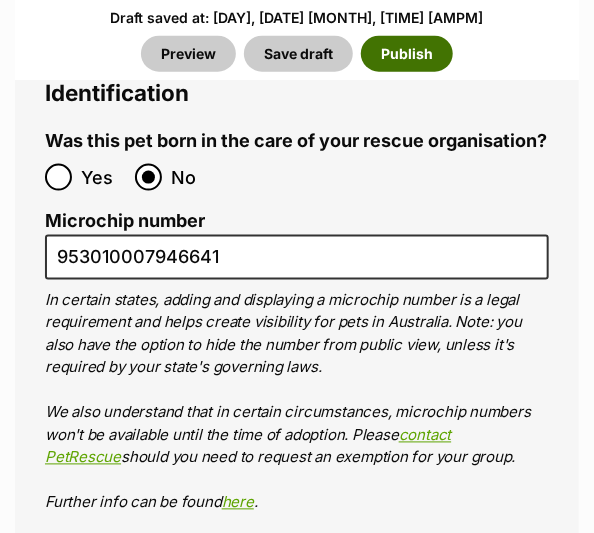 click on "Publish" at bounding box center (407, 53) 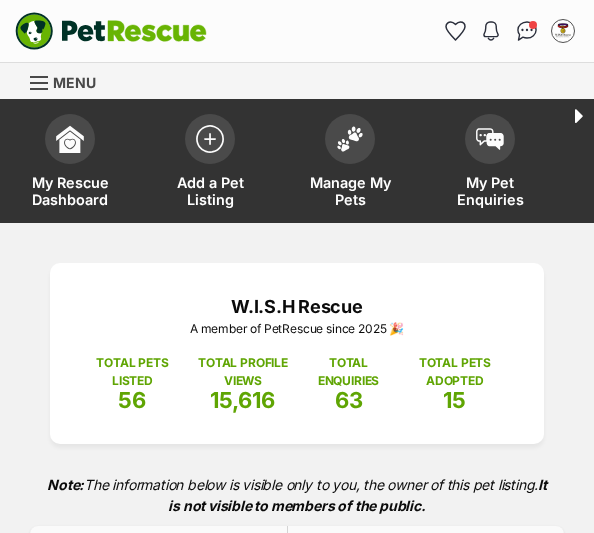 scroll, scrollTop: 0, scrollLeft: 0, axis: both 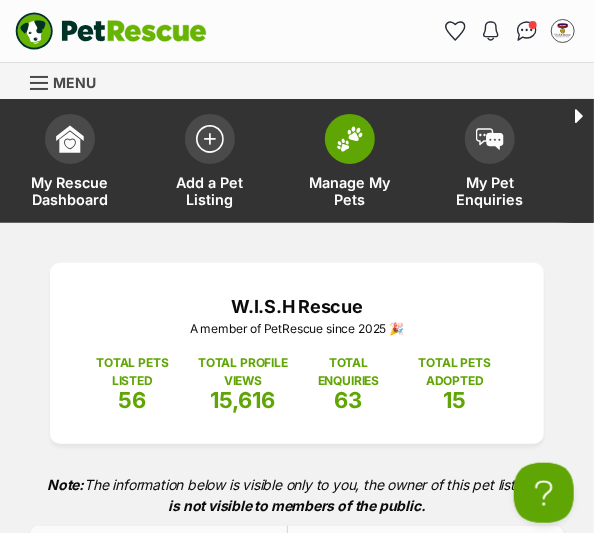 click on "Manage My Pets" at bounding box center [350, 163] 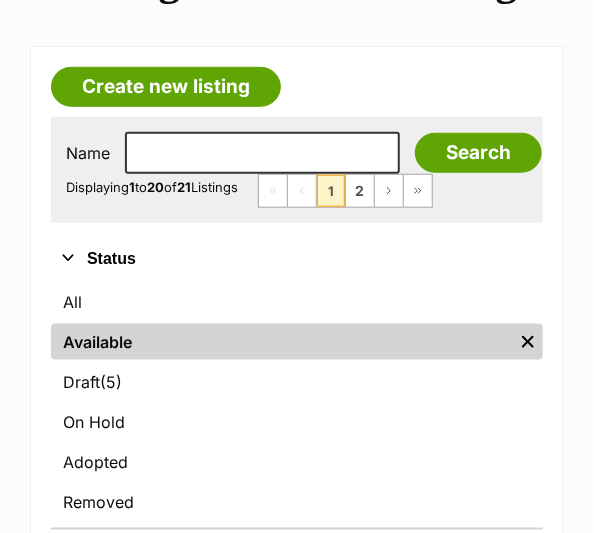 scroll, scrollTop: 0, scrollLeft: 0, axis: both 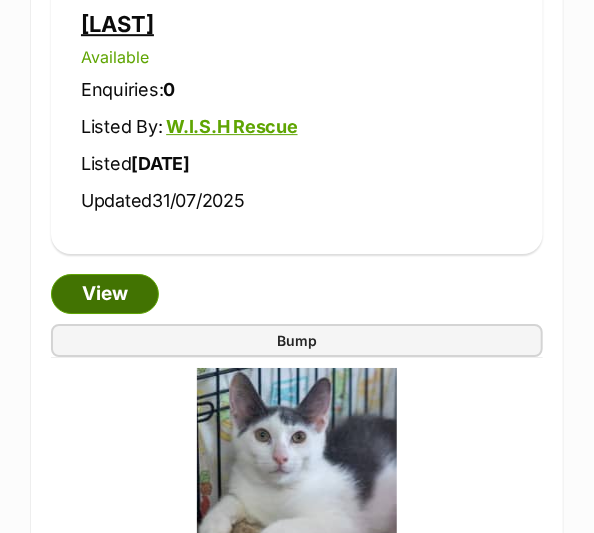 click on "View" at bounding box center [105, 294] 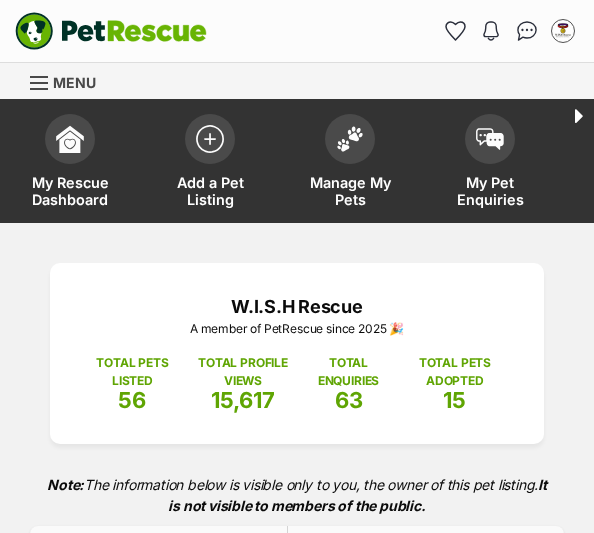 scroll, scrollTop: 0, scrollLeft: 0, axis: both 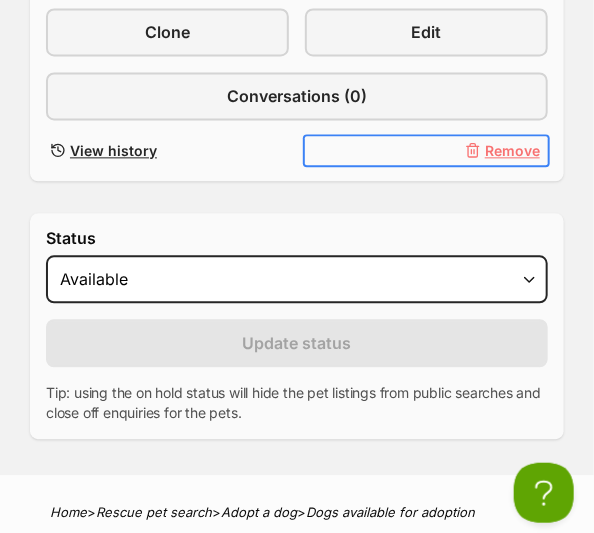 click on "Remove" at bounding box center [512, 150] 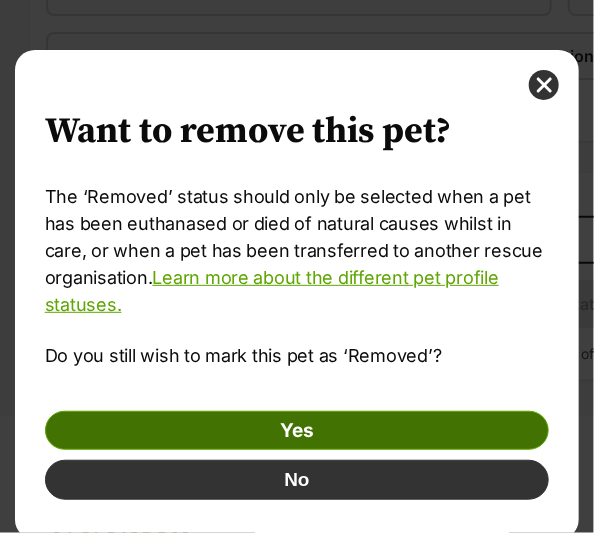 scroll, scrollTop: 0, scrollLeft: 0, axis: both 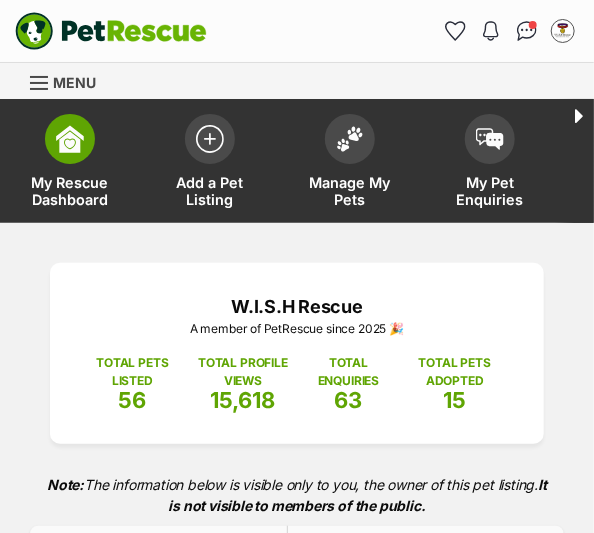 click on "My Rescue Dashboard" at bounding box center (70, 163) 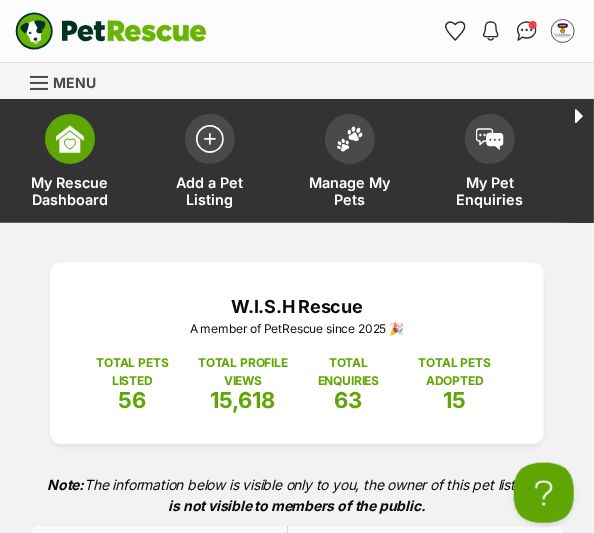 scroll, scrollTop: 0, scrollLeft: 0, axis: both 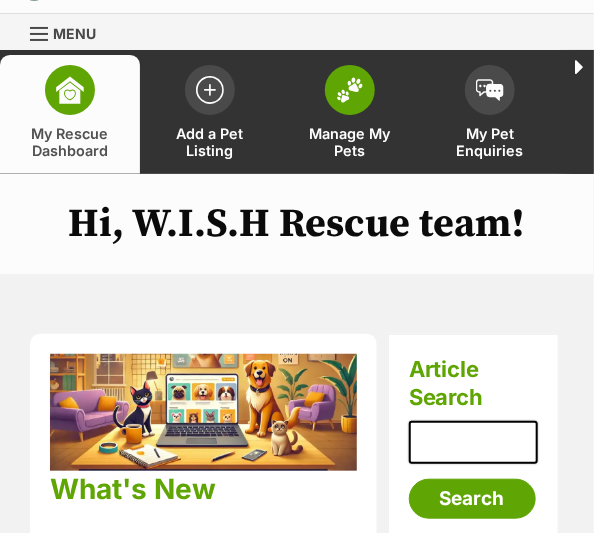 click on "Manage My Pets" at bounding box center [350, 142] 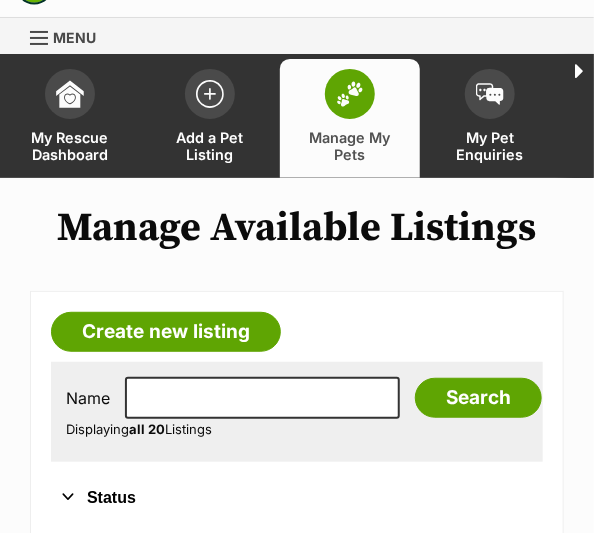 scroll, scrollTop: 0, scrollLeft: 0, axis: both 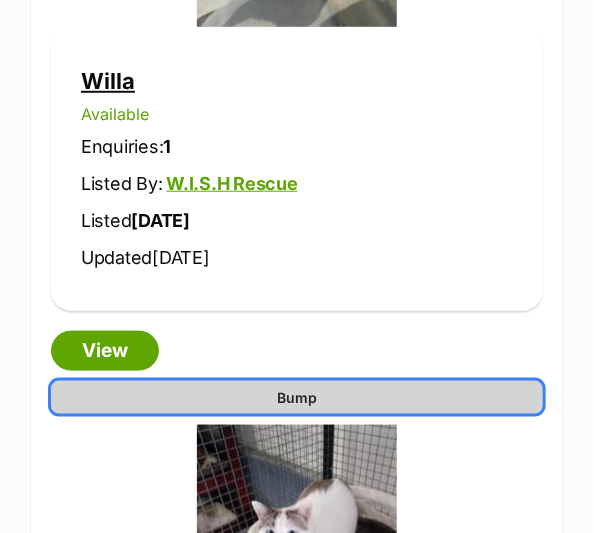 click on "Bump" at bounding box center (297, 397) 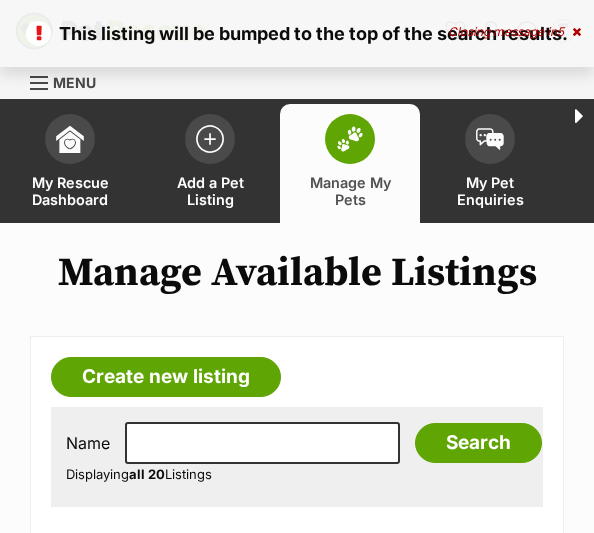 scroll, scrollTop: 0, scrollLeft: 0, axis: both 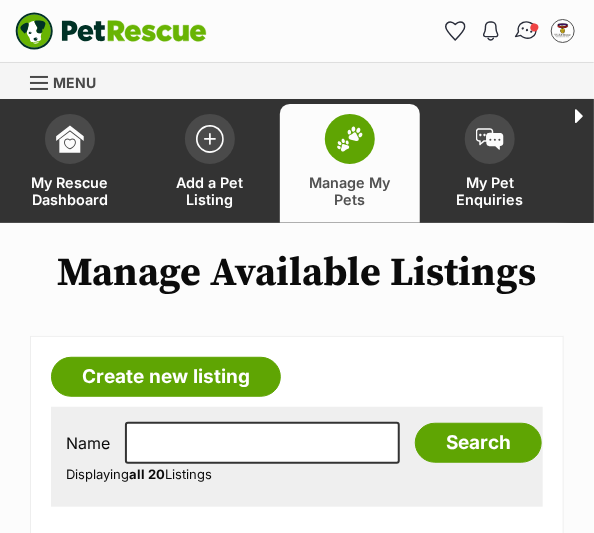 click at bounding box center [527, 31] 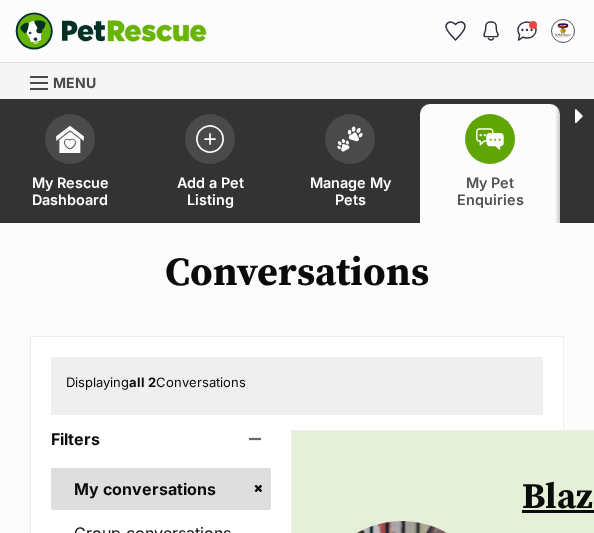 scroll, scrollTop: 0, scrollLeft: 0, axis: both 